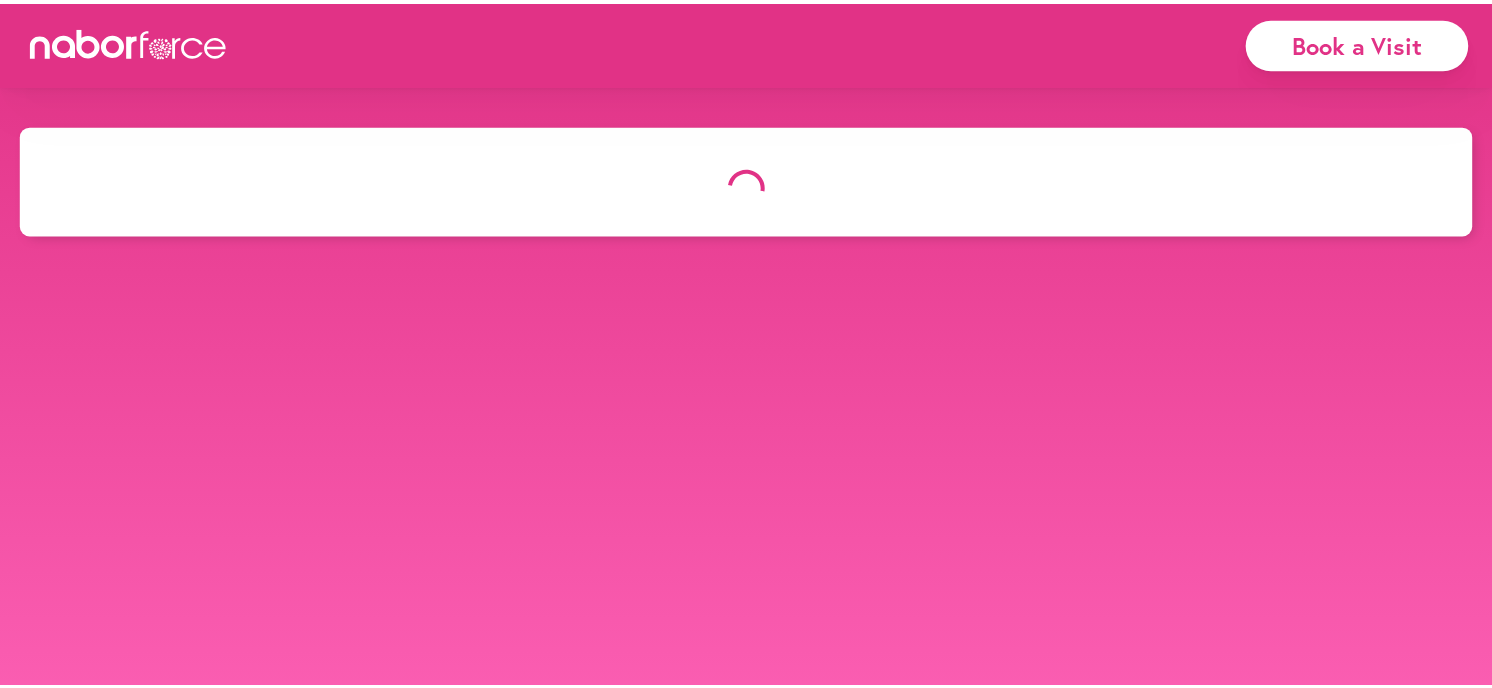 scroll, scrollTop: 0, scrollLeft: 0, axis: both 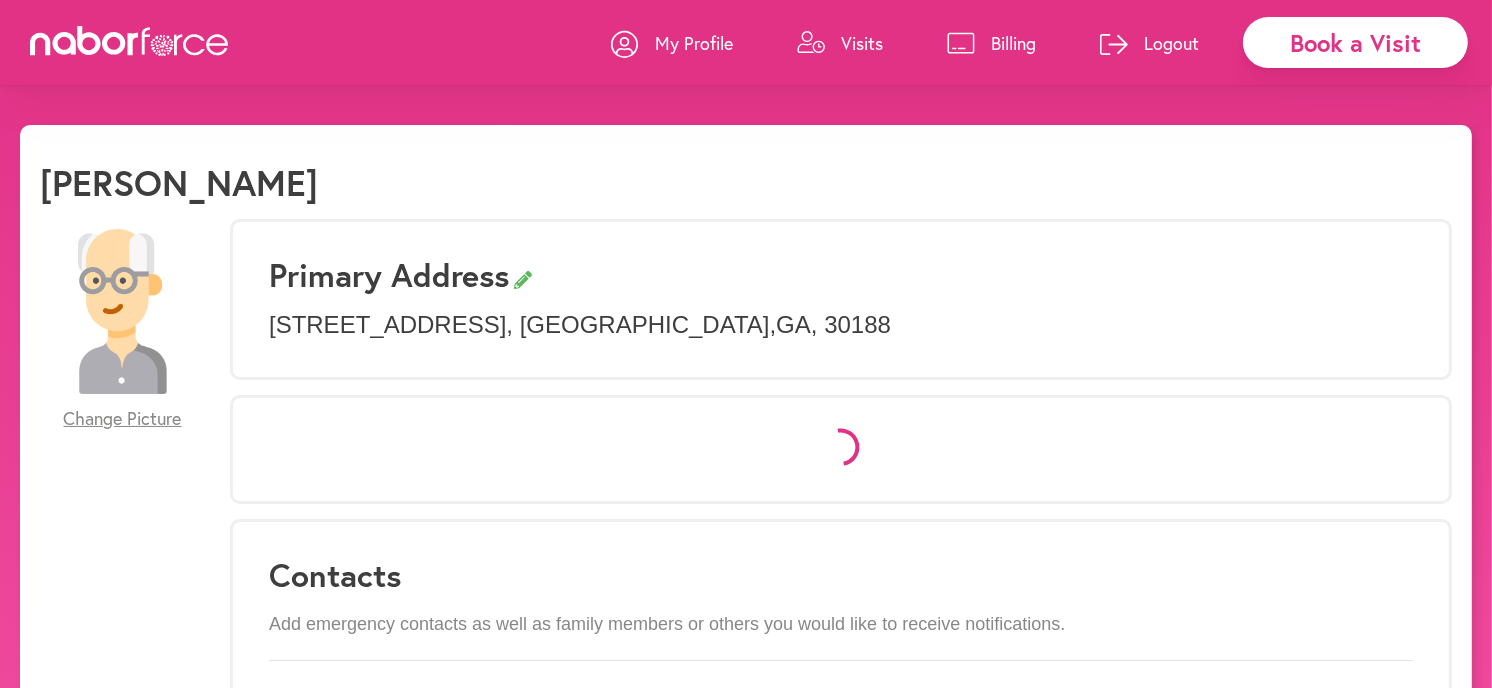 select on "*" 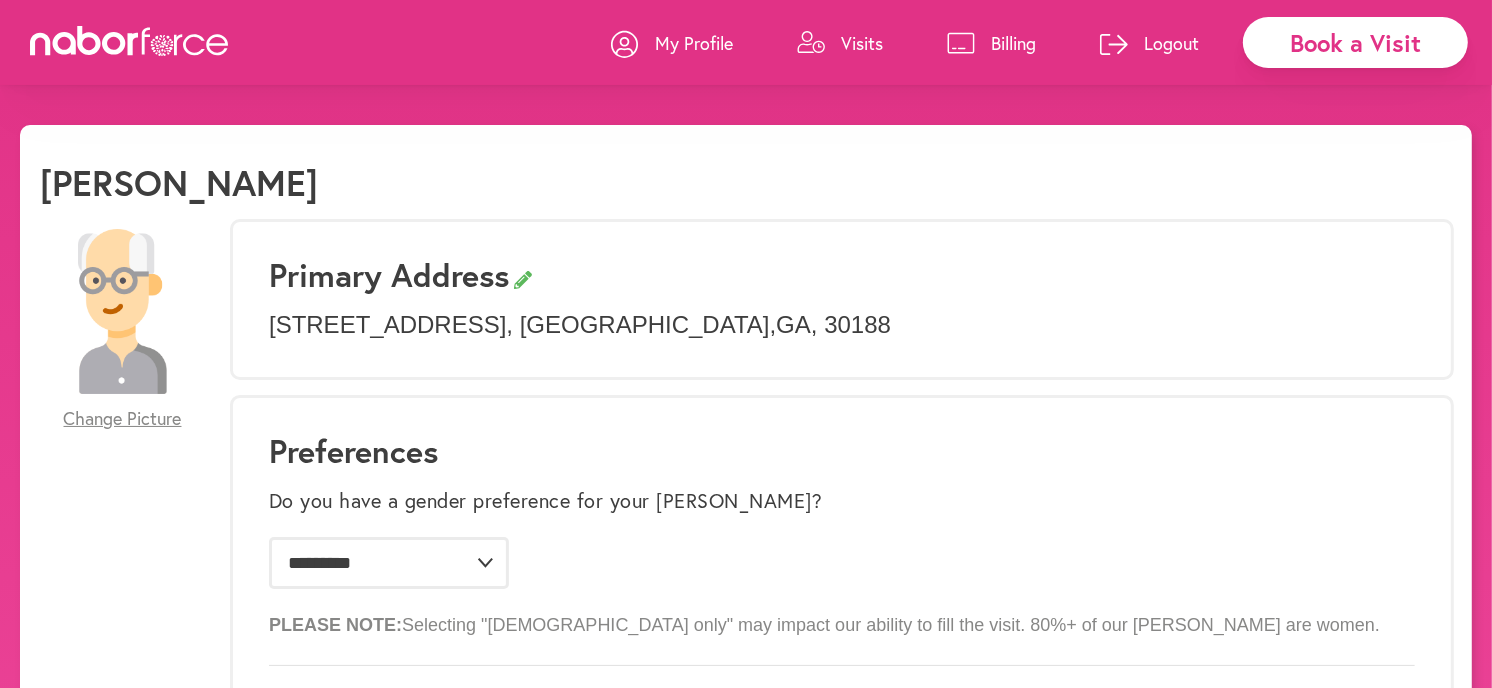 click on "Book a Visit" at bounding box center [1355, 42] 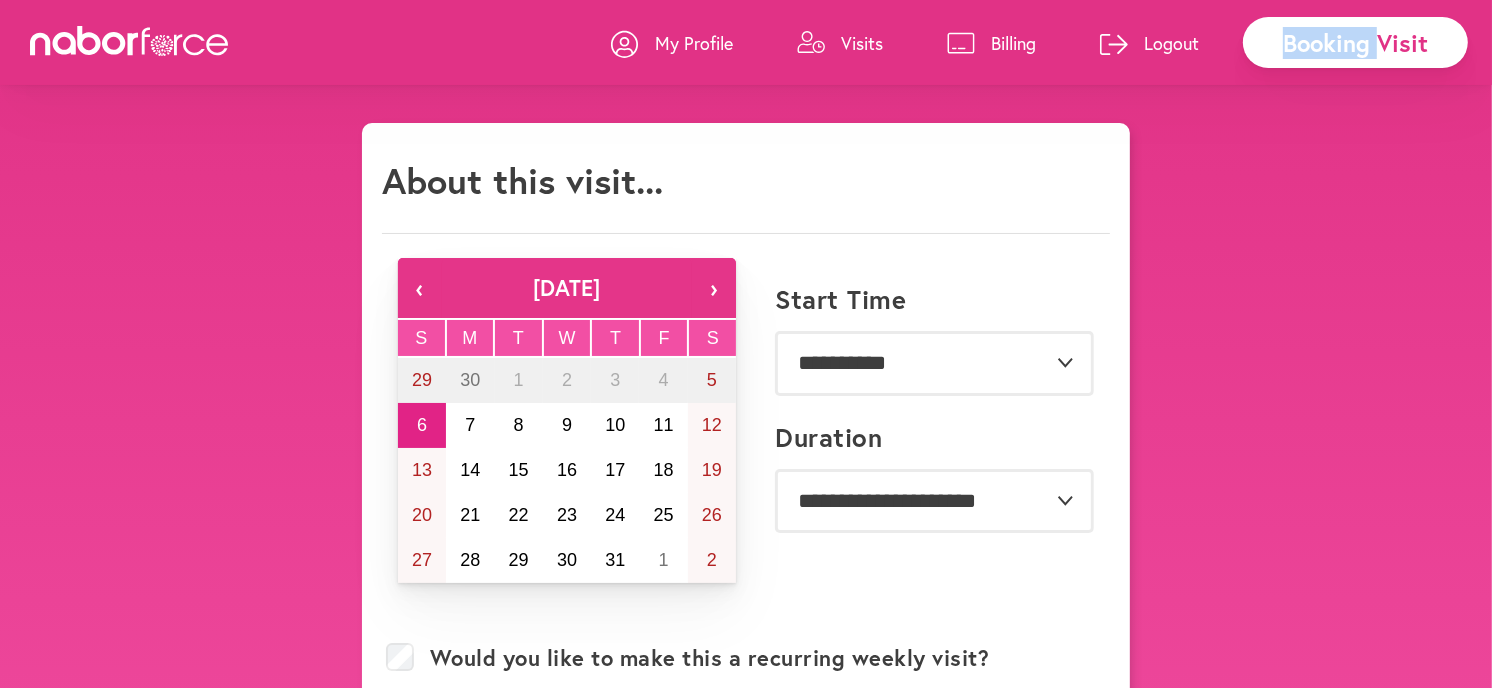 scroll, scrollTop: 0, scrollLeft: 0, axis: both 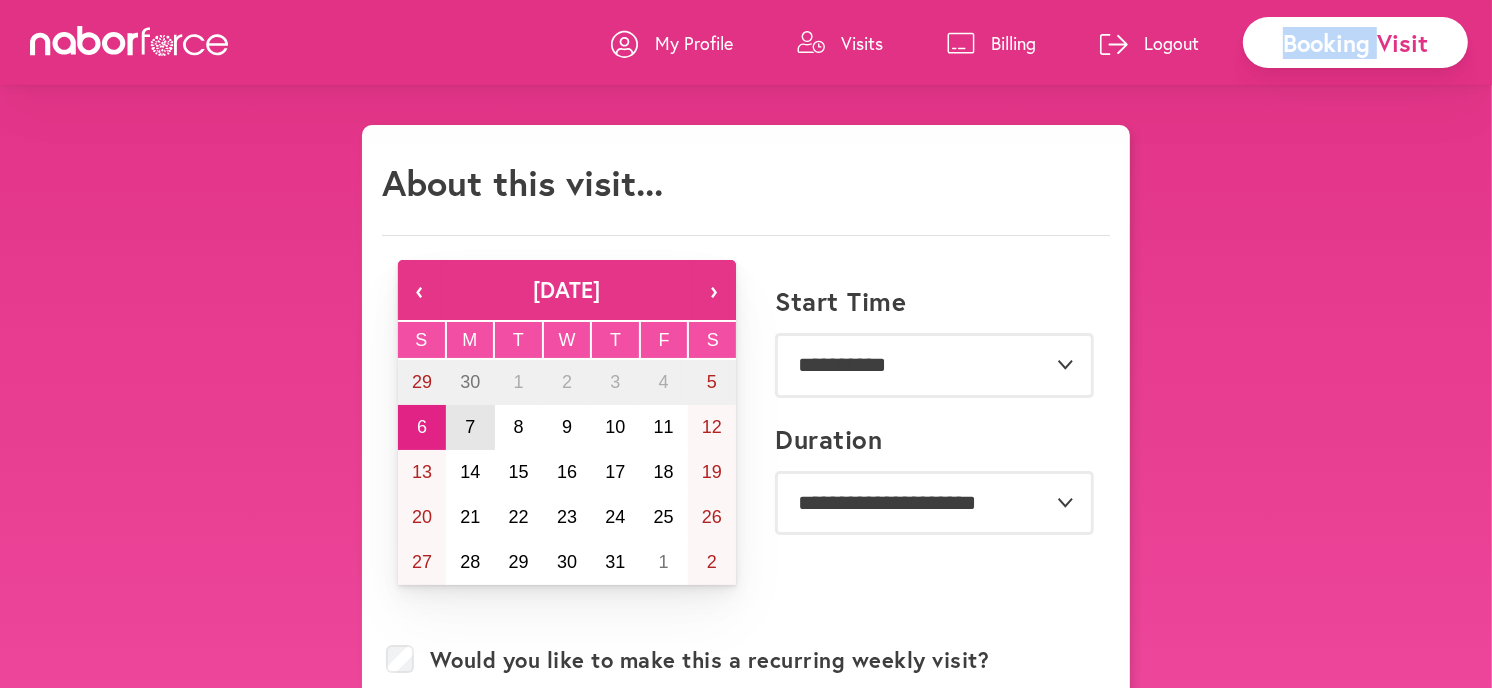 click on "7" at bounding box center [470, 427] 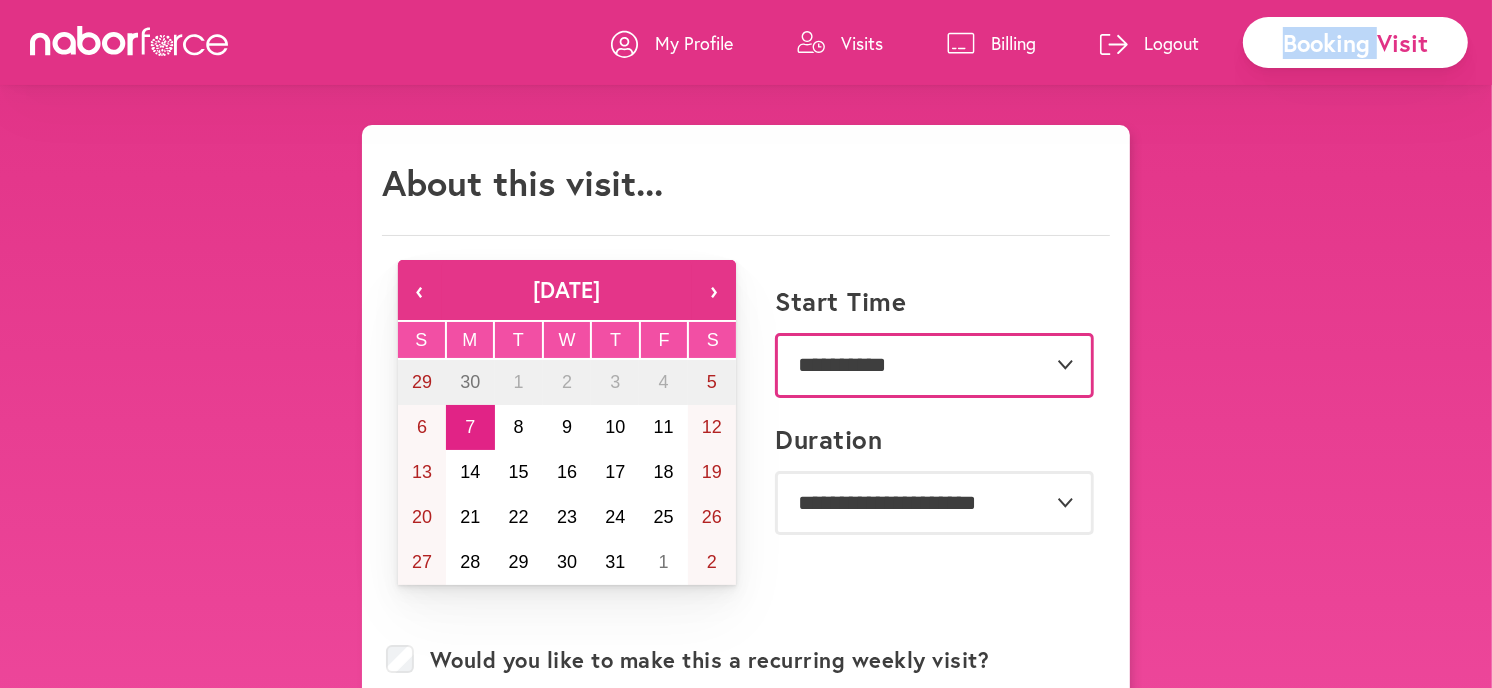 click on "**********" at bounding box center [934, 365] 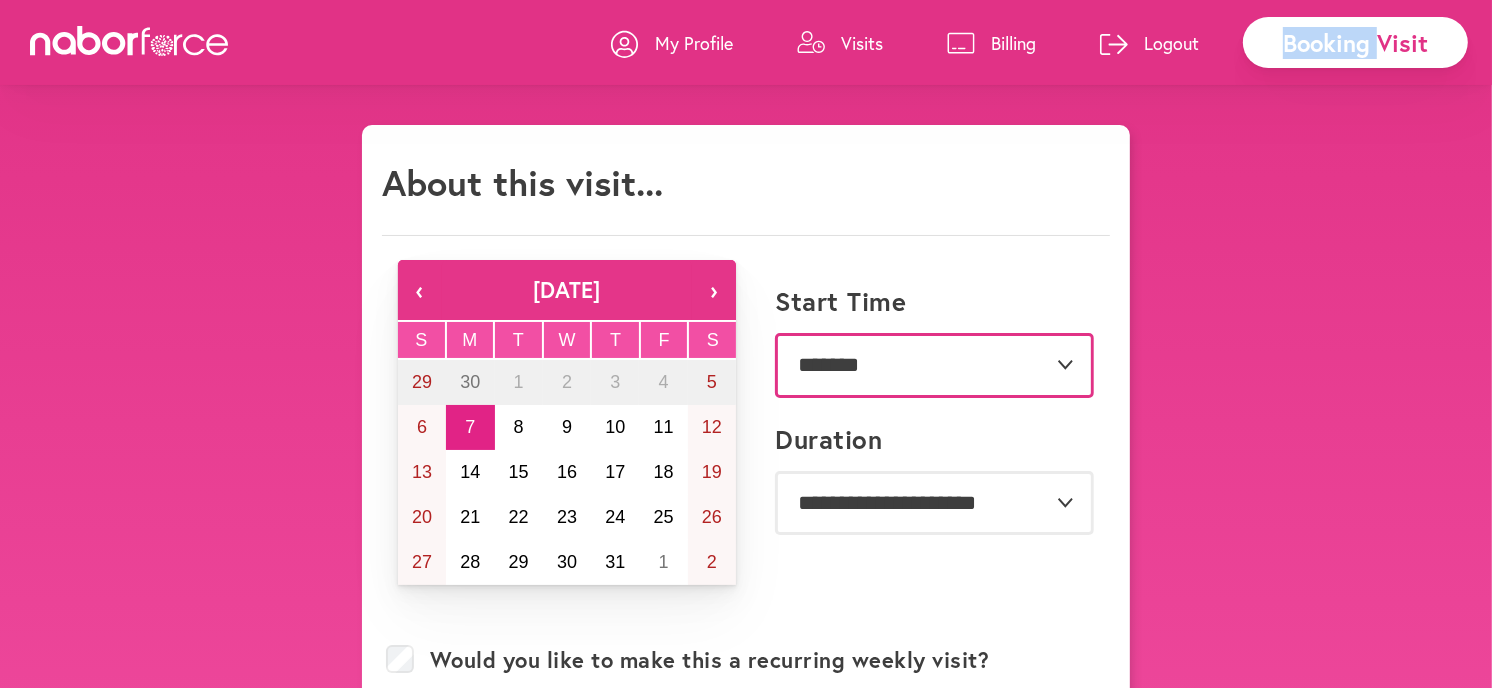 click on "**********" at bounding box center [934, 365] 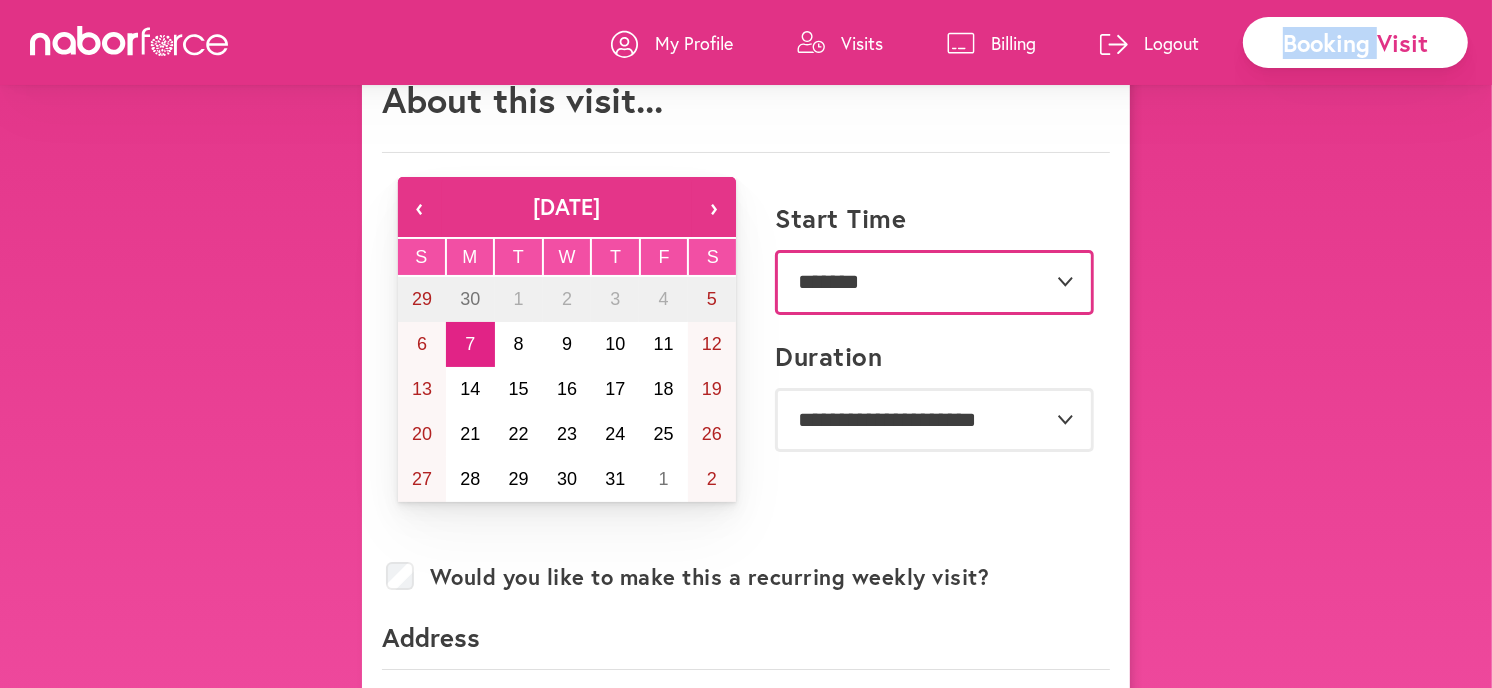 scroll, scrollTop: 222, scrollLeft: 0, axis: vertical 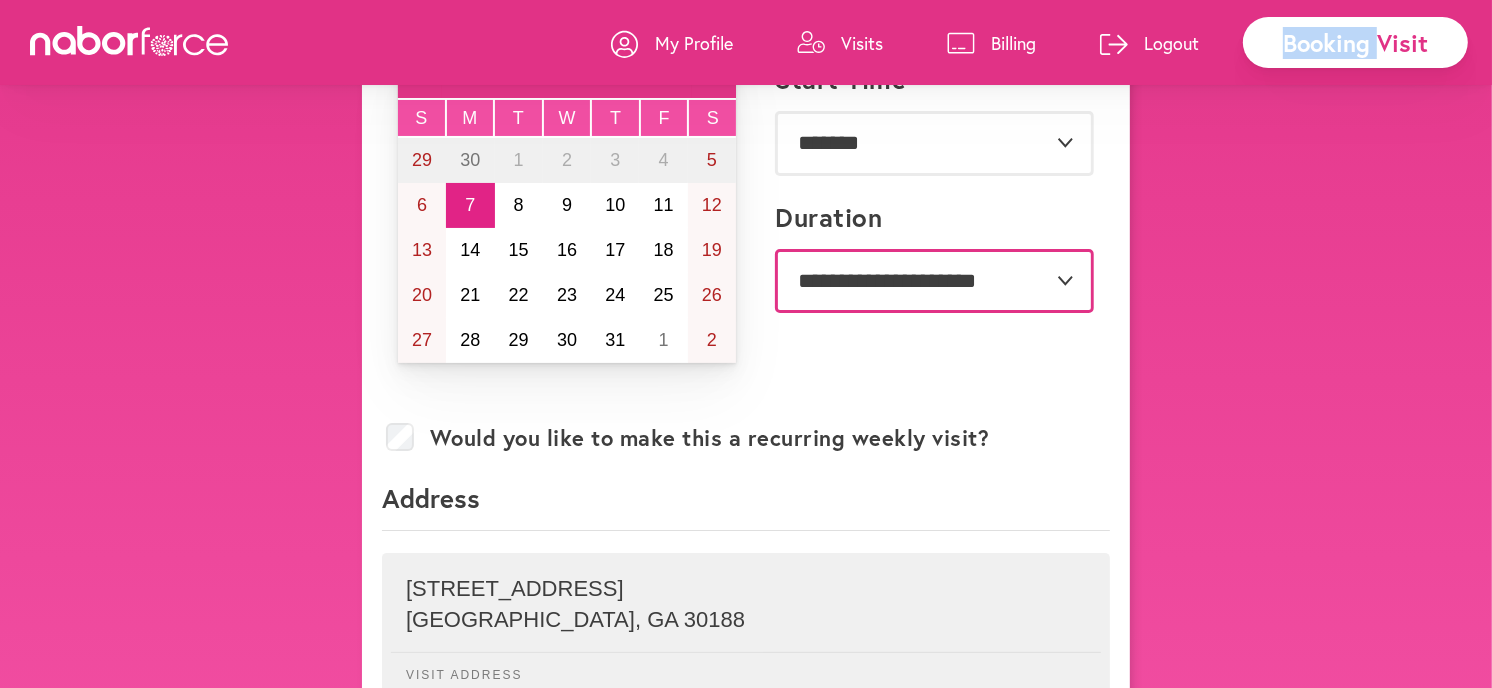 click on "**********" at bounding box center [934, 281] 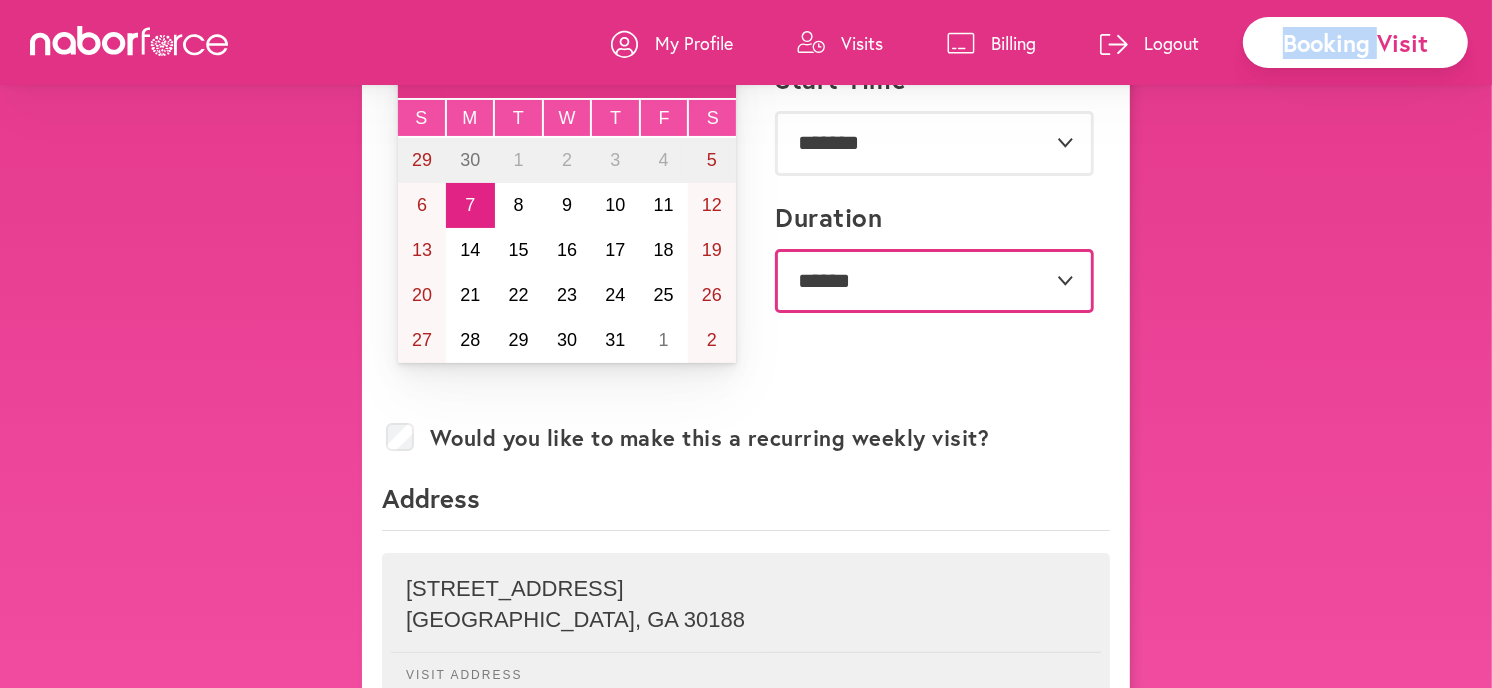 click on "**********" at bounding box center (934, 281) 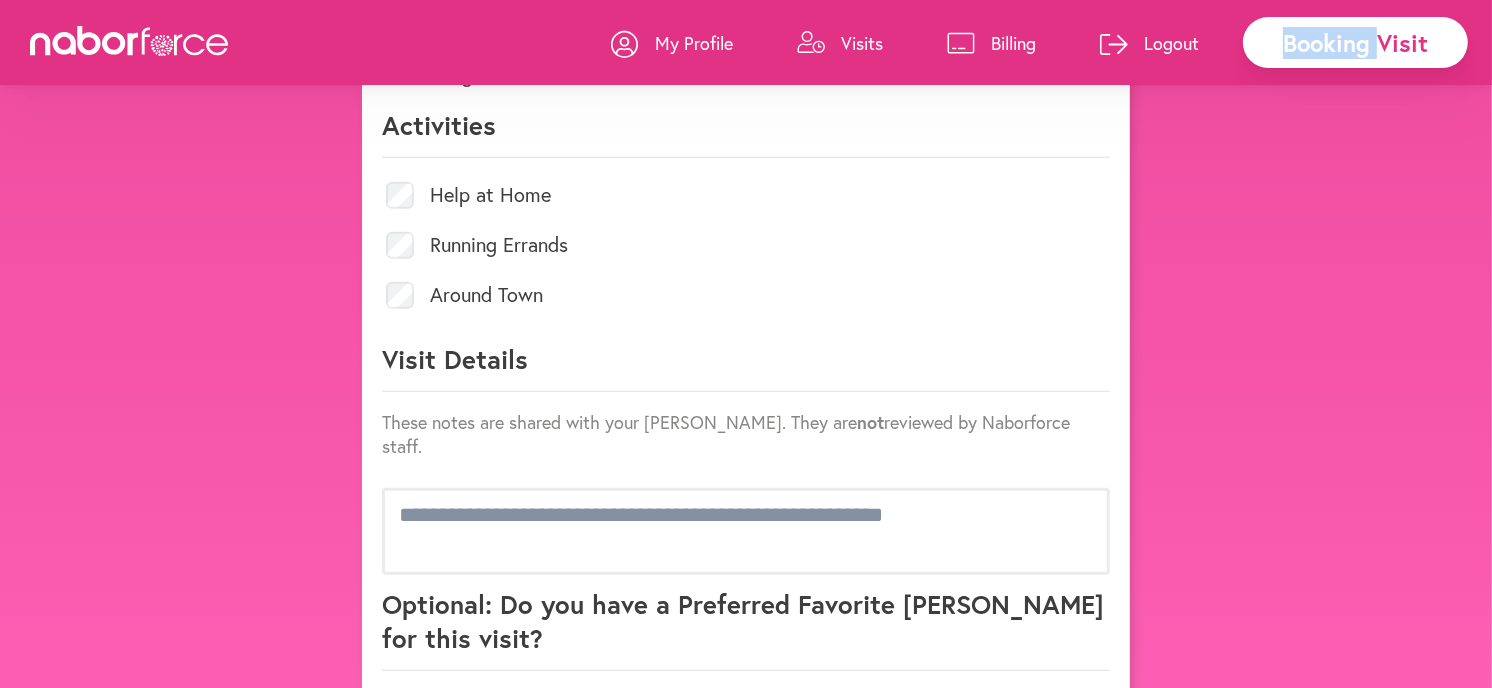 scroll, scrollTop: 888, scrollLeft: 0, axis: vertical 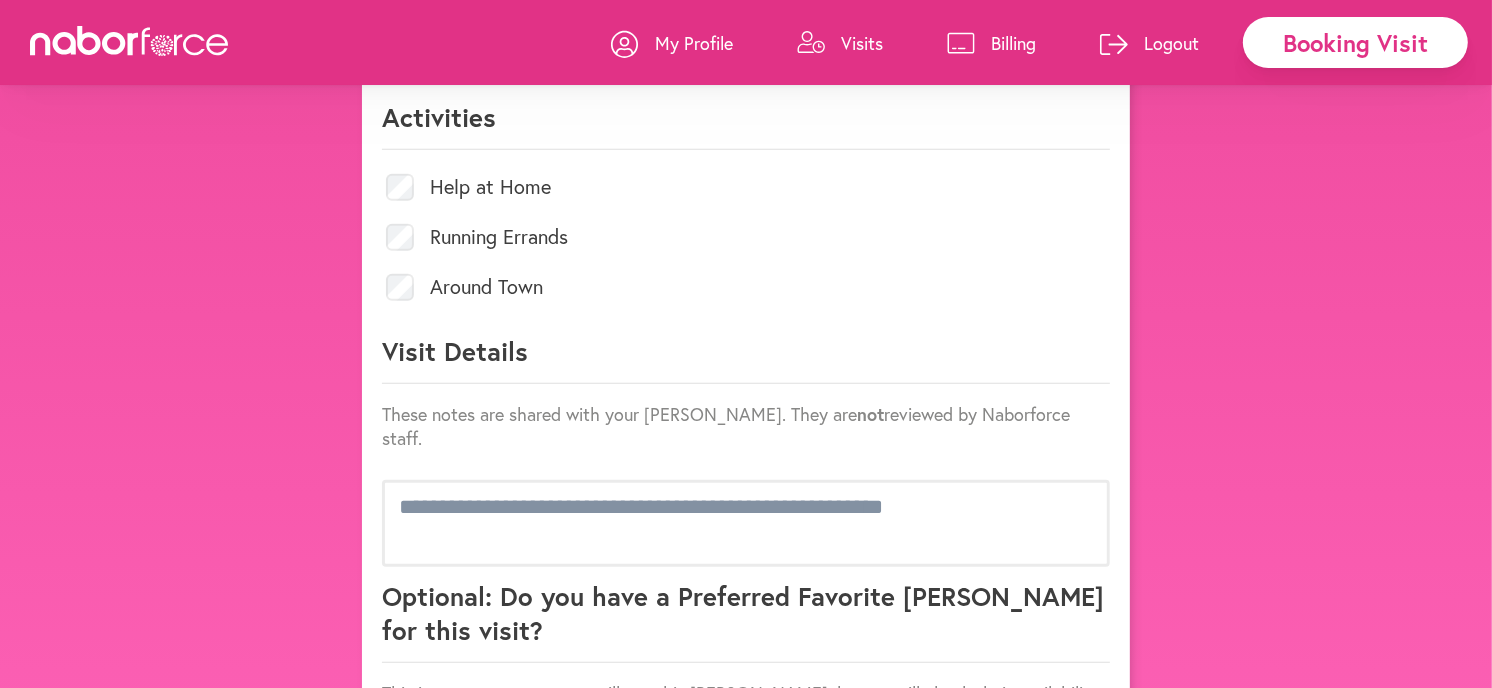 click on "Around Town" at bounding box center [746, 287] 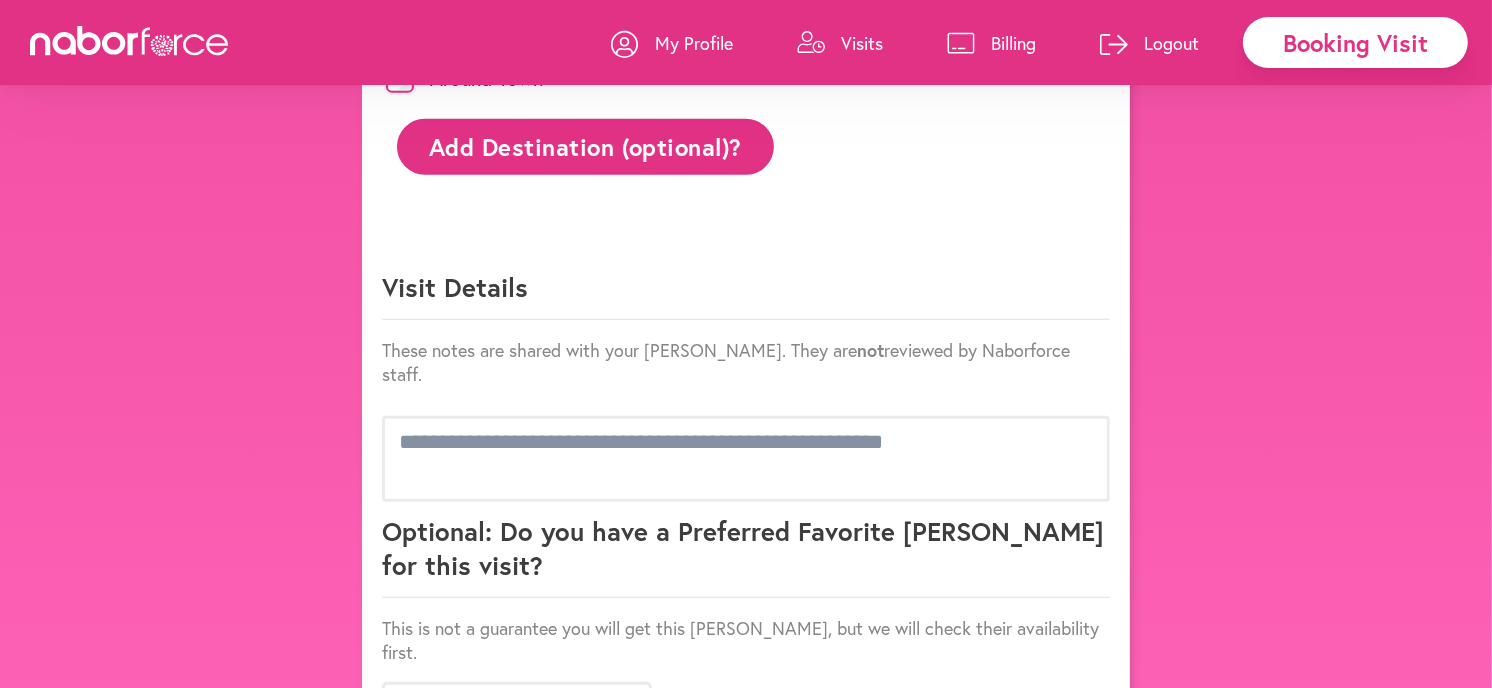 scroll, scrollTop: 1111, scrollLeft: 0, axis: vertical 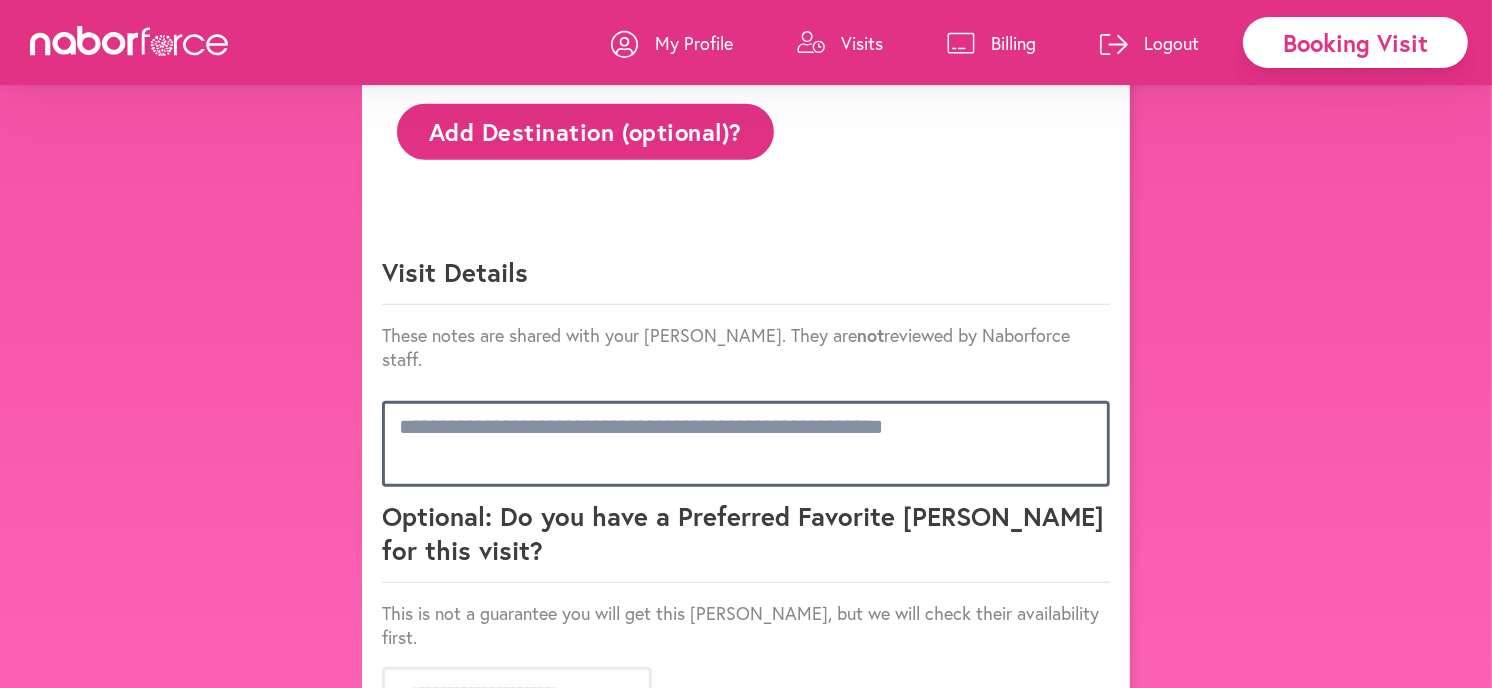 click at bounding box center [746, 444] 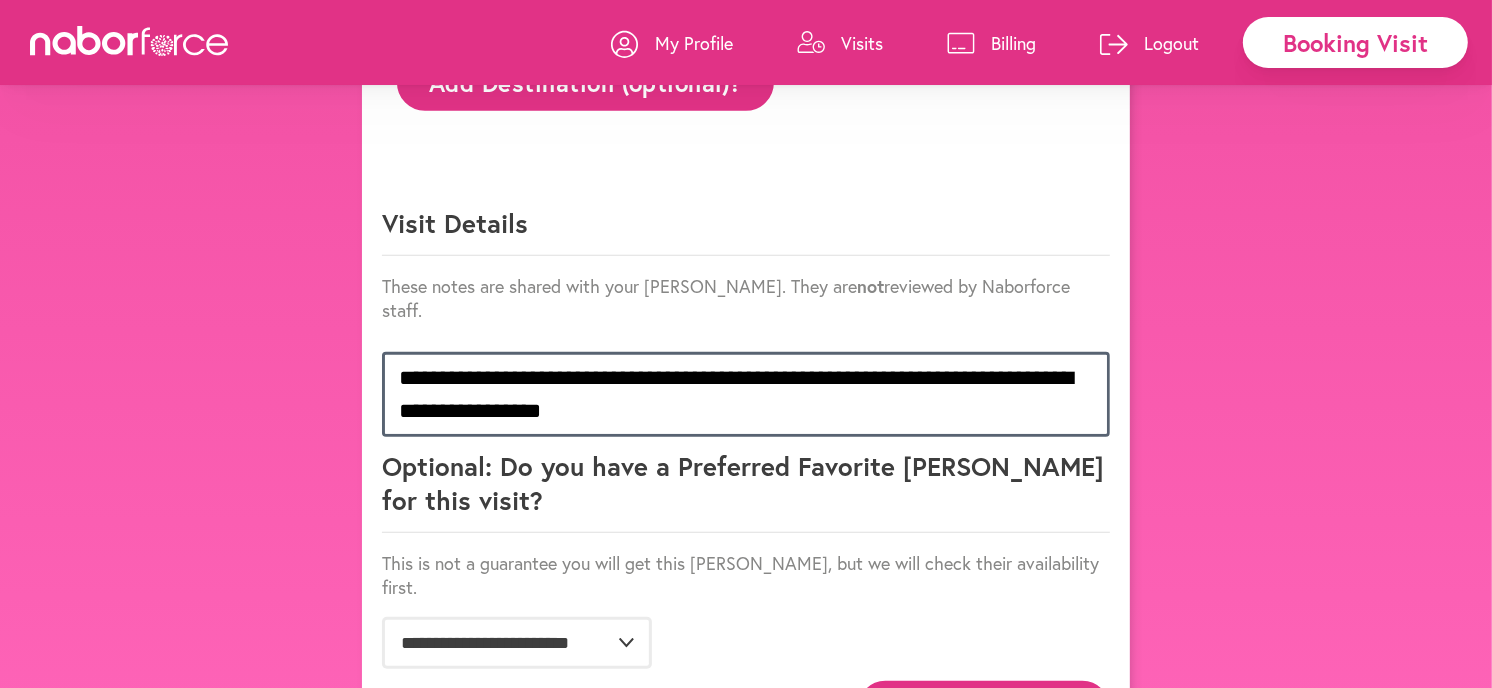 scroll, scrollTop: 1200, scrollLeft: 0, axis: vertical 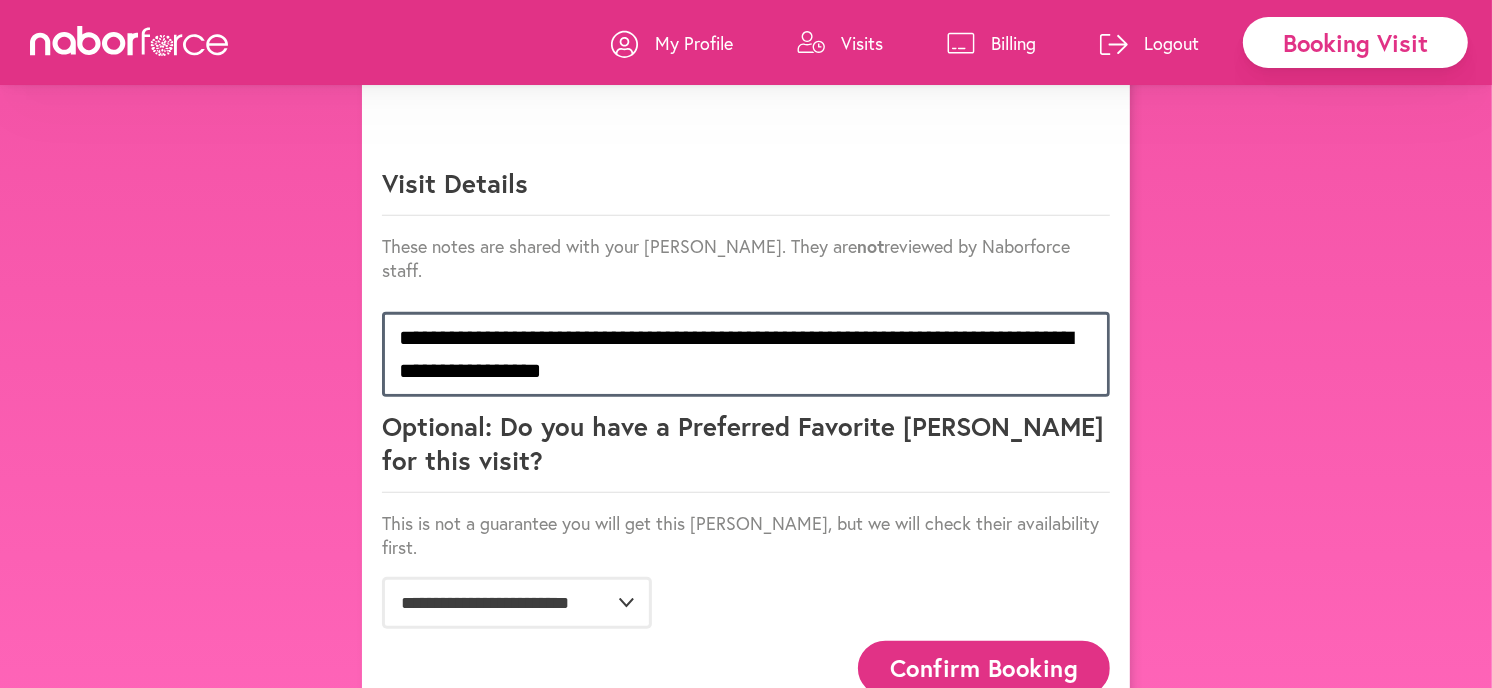 type on "**********" 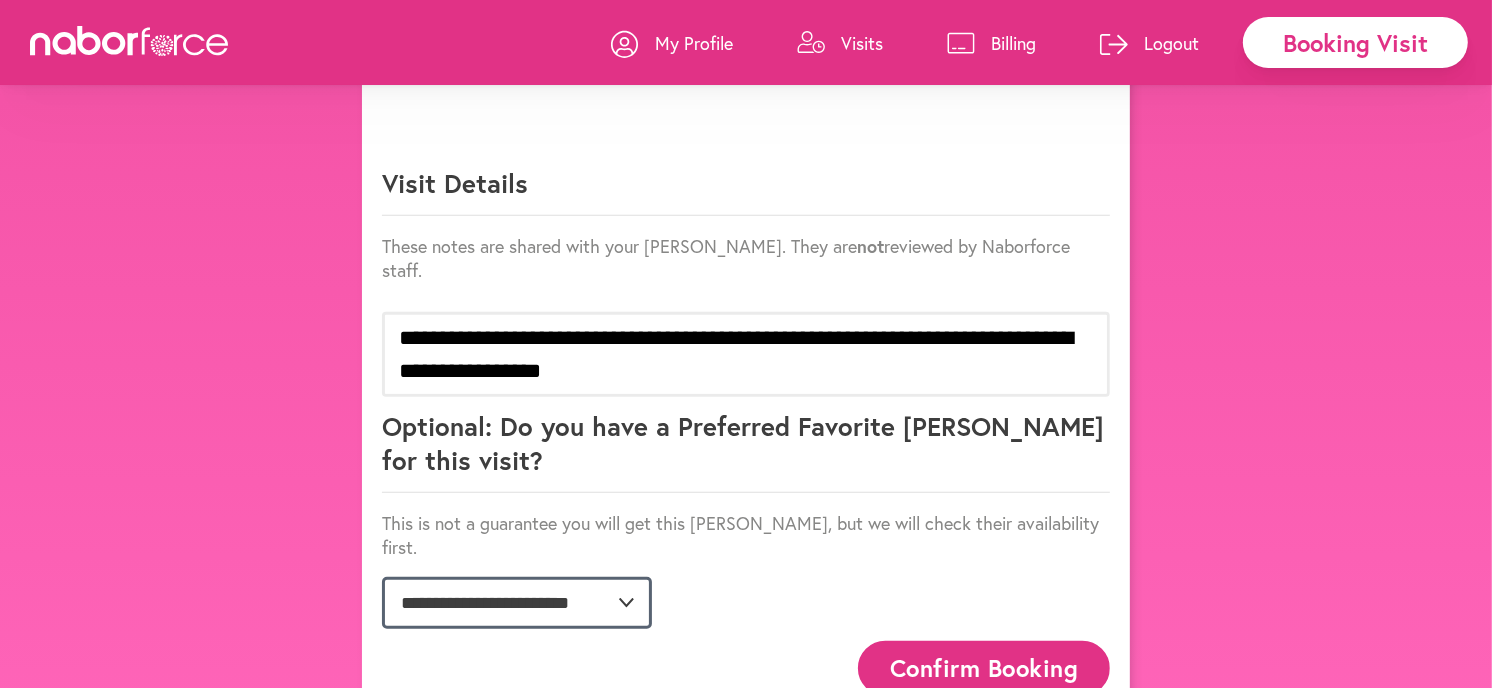 click on "**********" 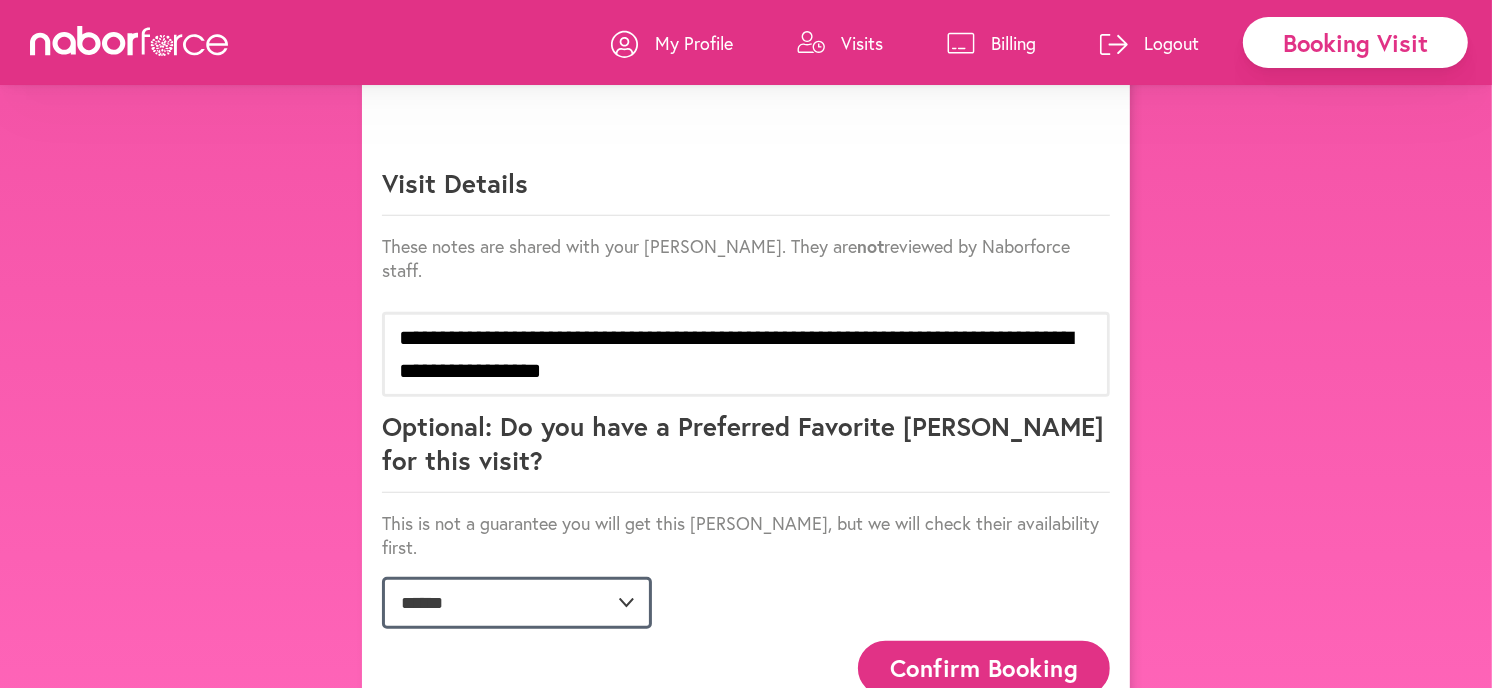 click on "**********" 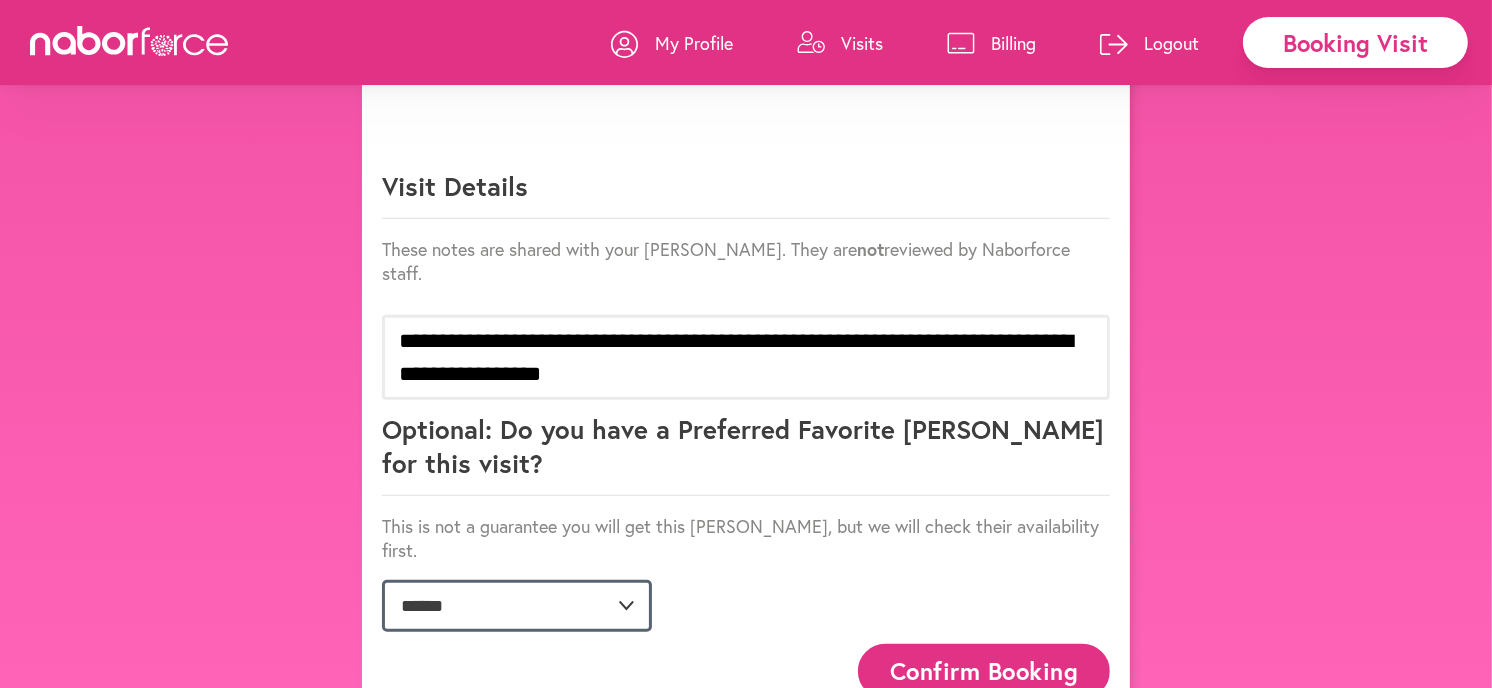 scroll, scrollTop: 1200, scrollLeft: 0, axis: vertical 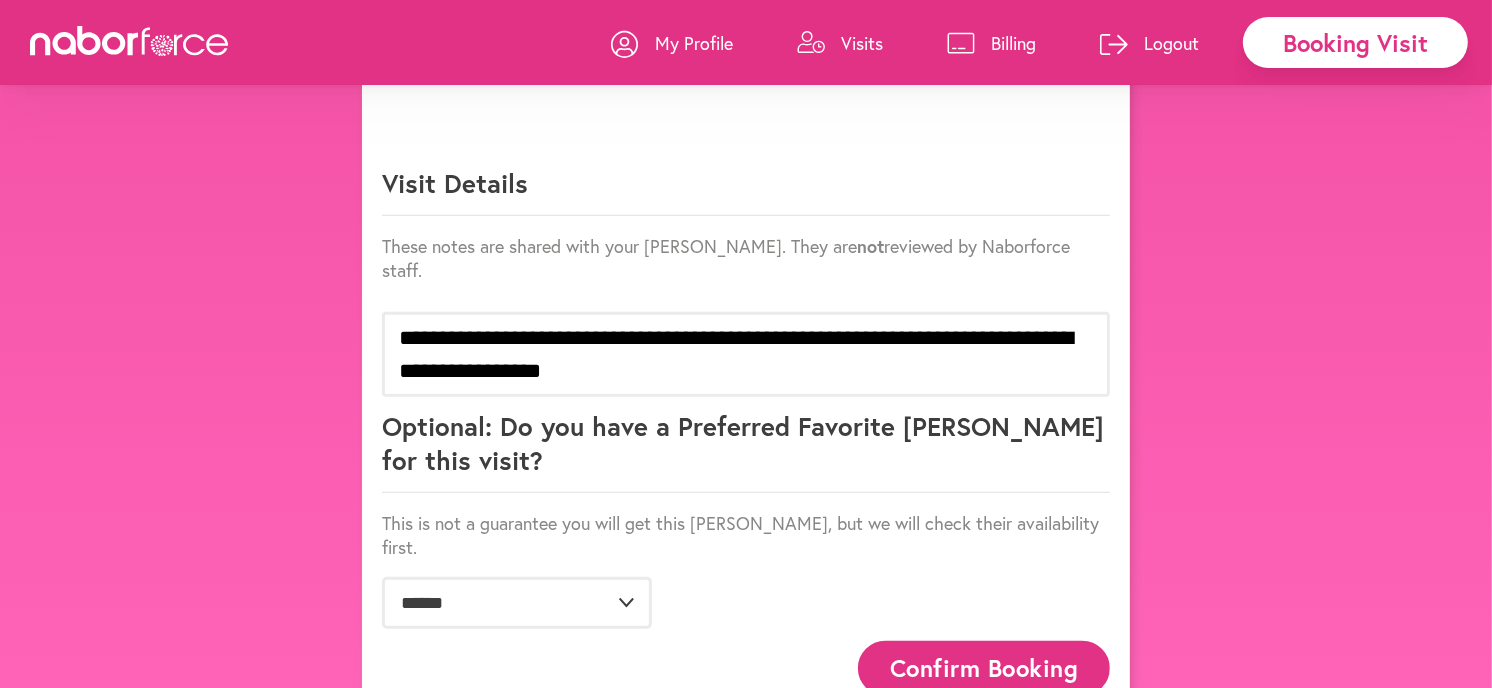 click on "Confirm Booking" at bounding box center (984, 668) 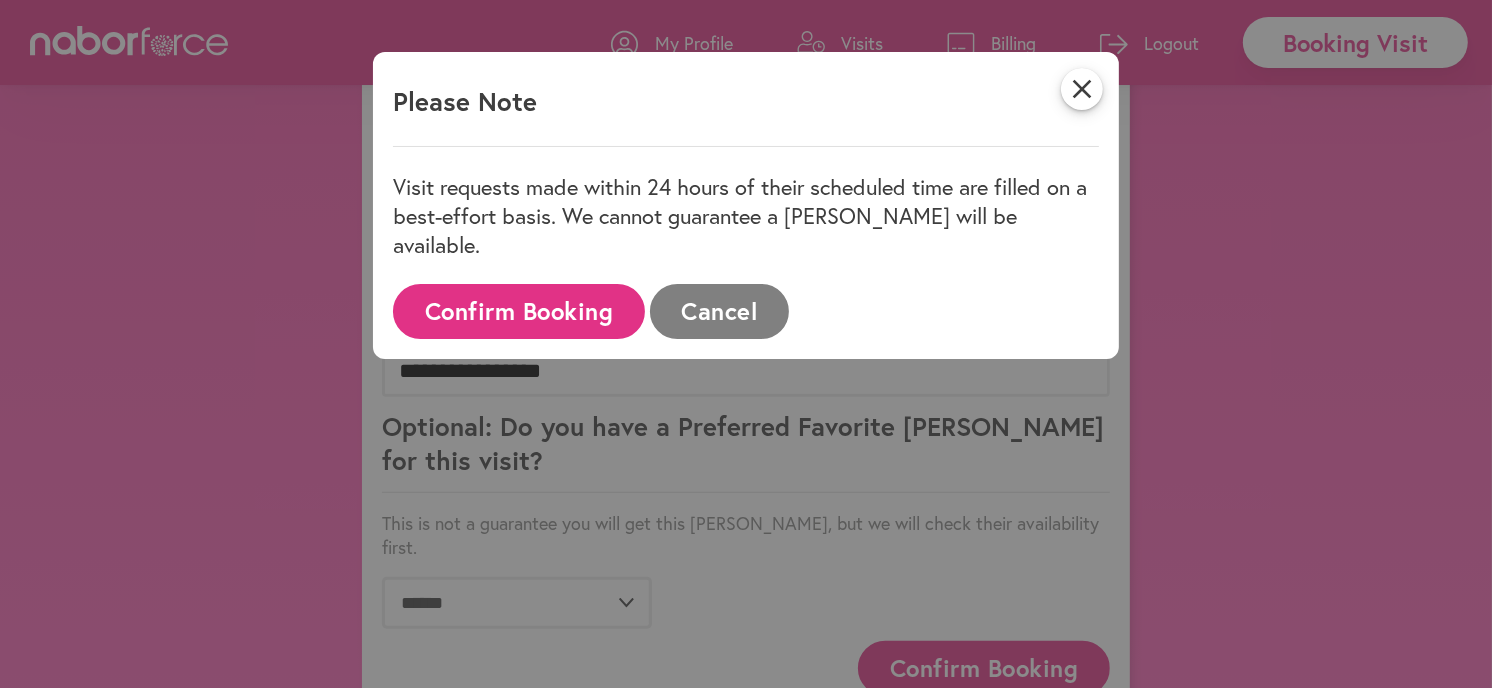 click on "close Please Note Visit requests made within 24 hours of their scheduled time are filled on a best-effort basis.  We cannot guarantee a Nabor will be available. Confirm Booking Cancel" at bounding box center [746, 344] 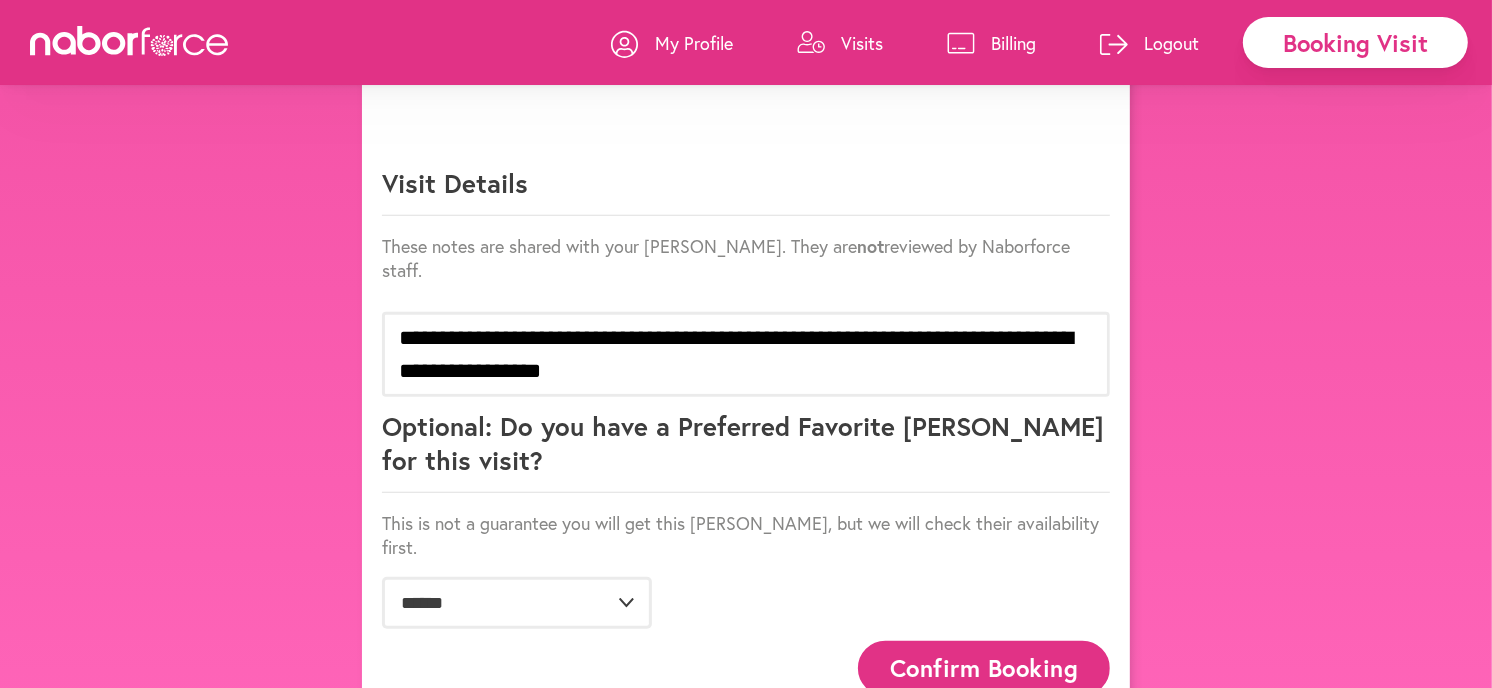 click on "Confirm Booking" at bounding box center [984, 668] 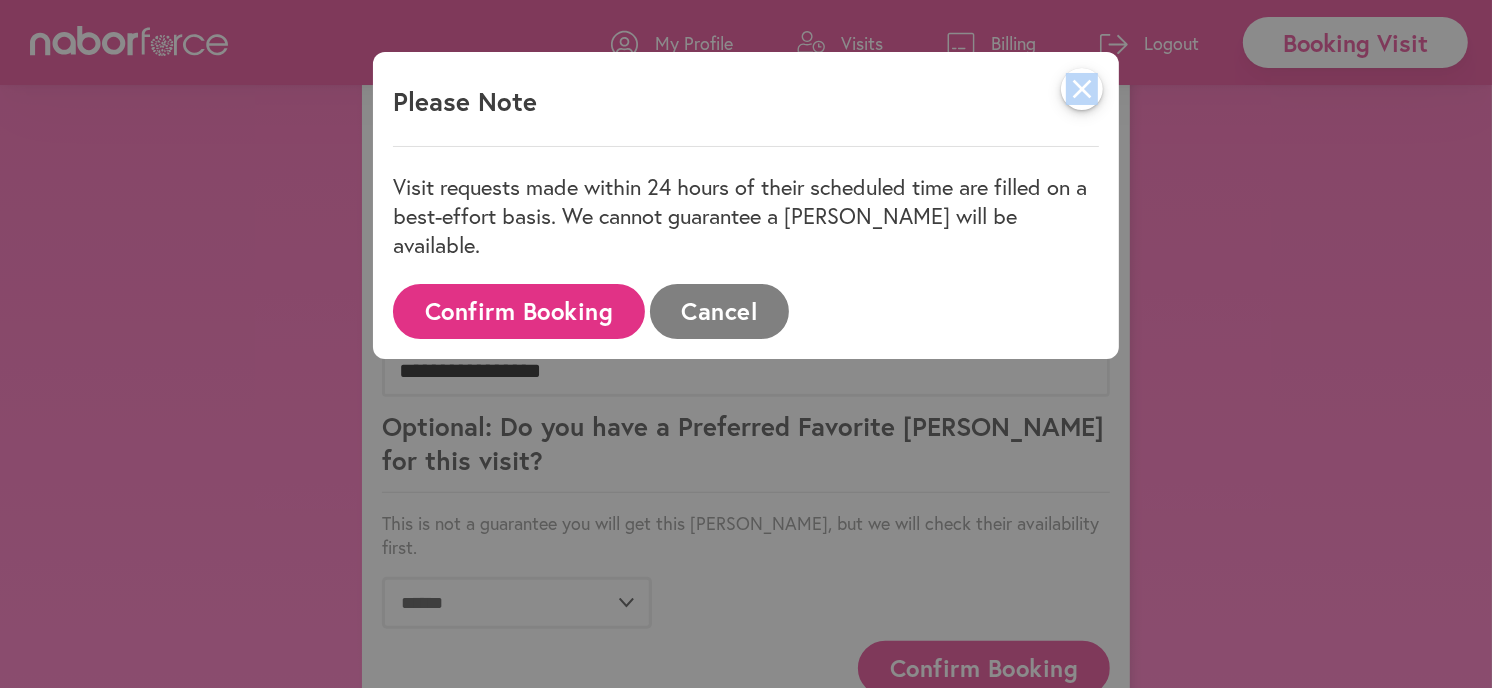 click on "Confirm Booking" at bounding box center [519, 311] 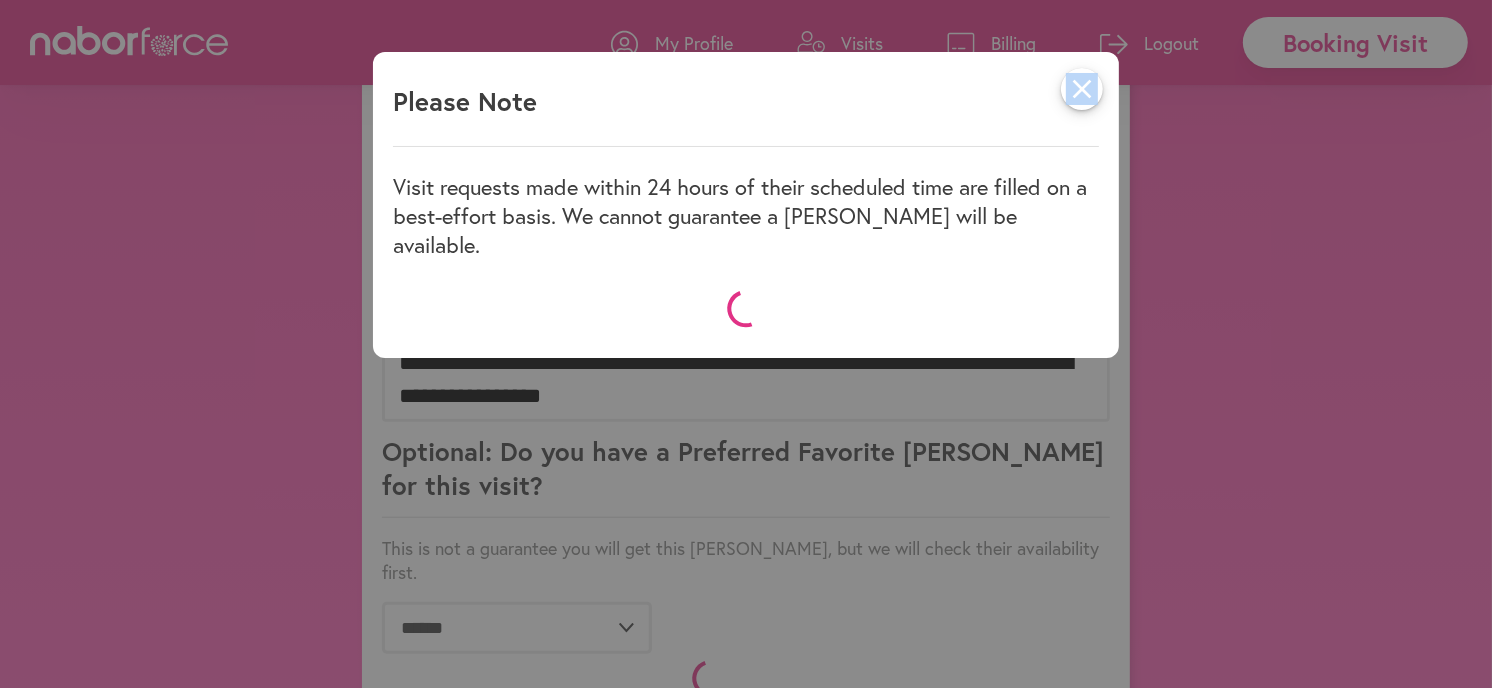 scroll, scrollTop: 1200, scrollLeft: 0, axis: vertical 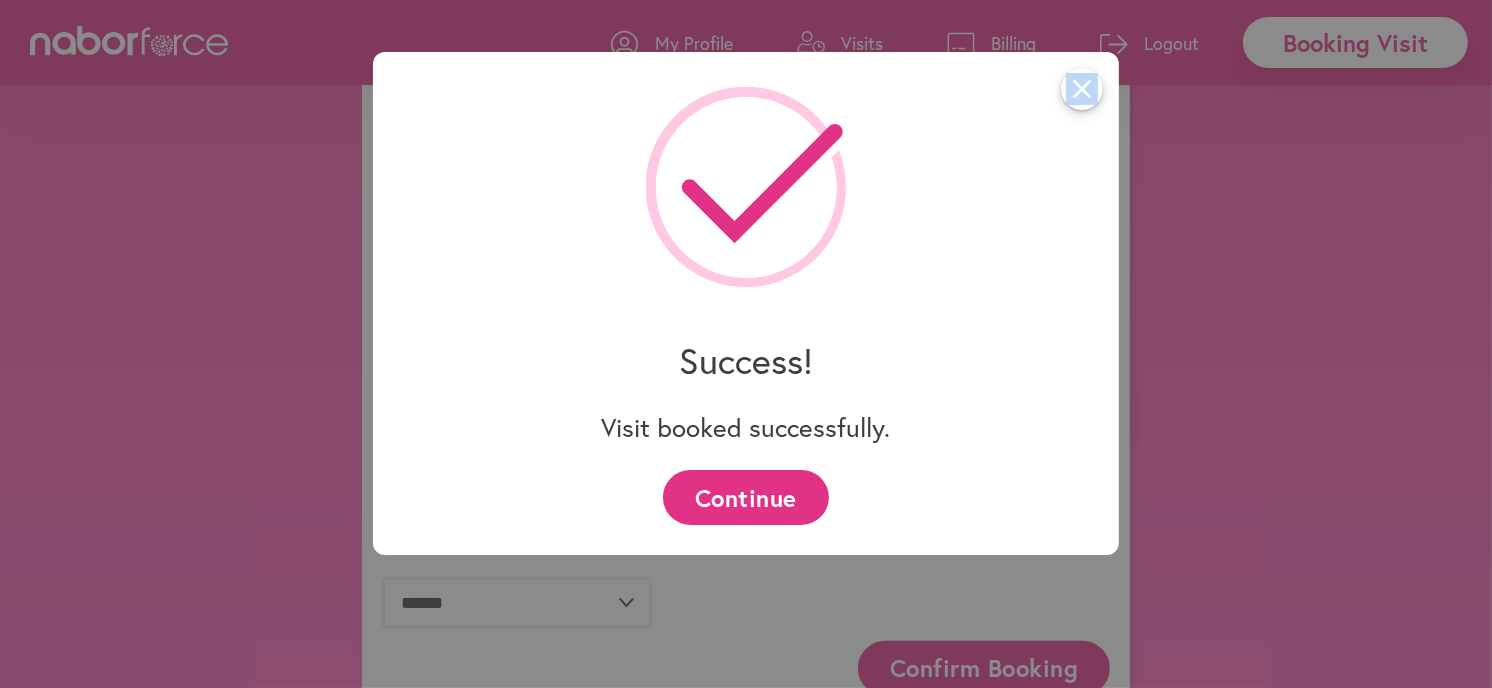 click on "Continue" at bounding box center (745, 497) 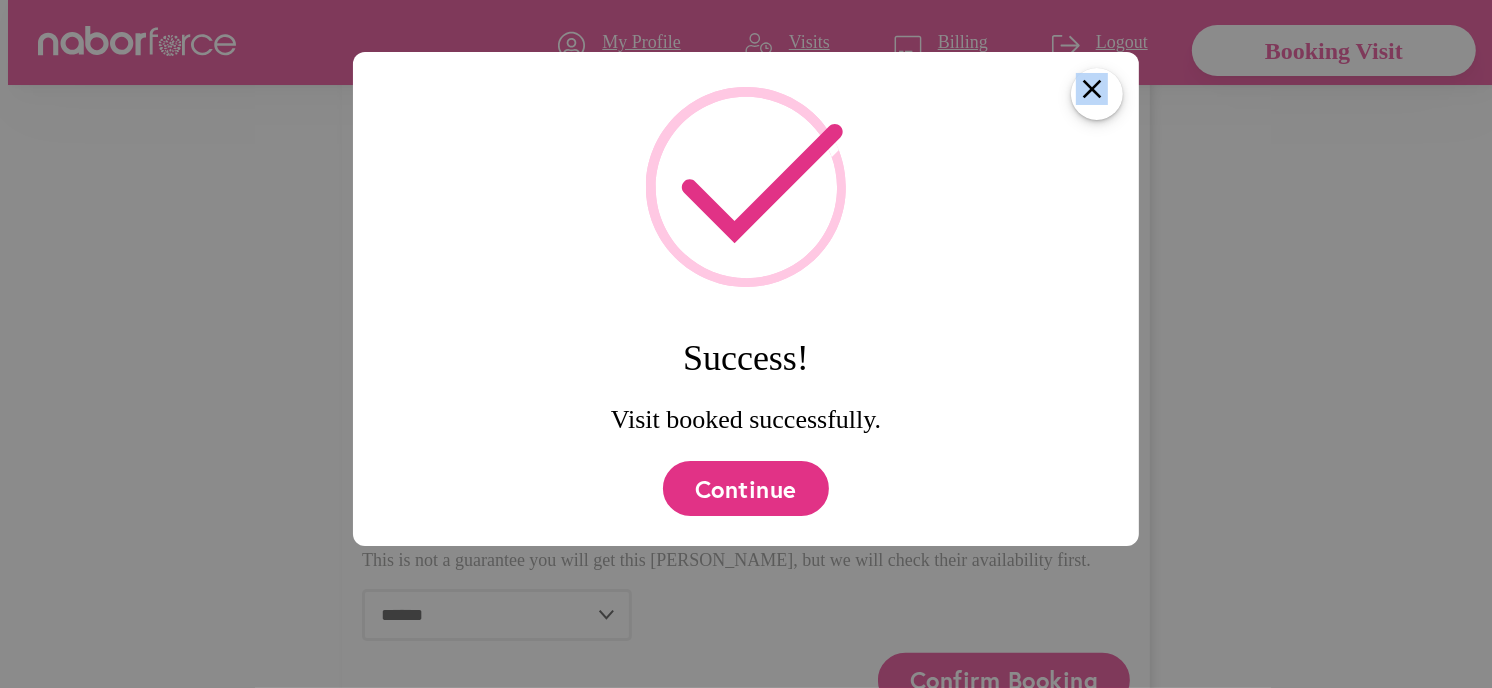 click on "**********" at bounding box center (746, -220) 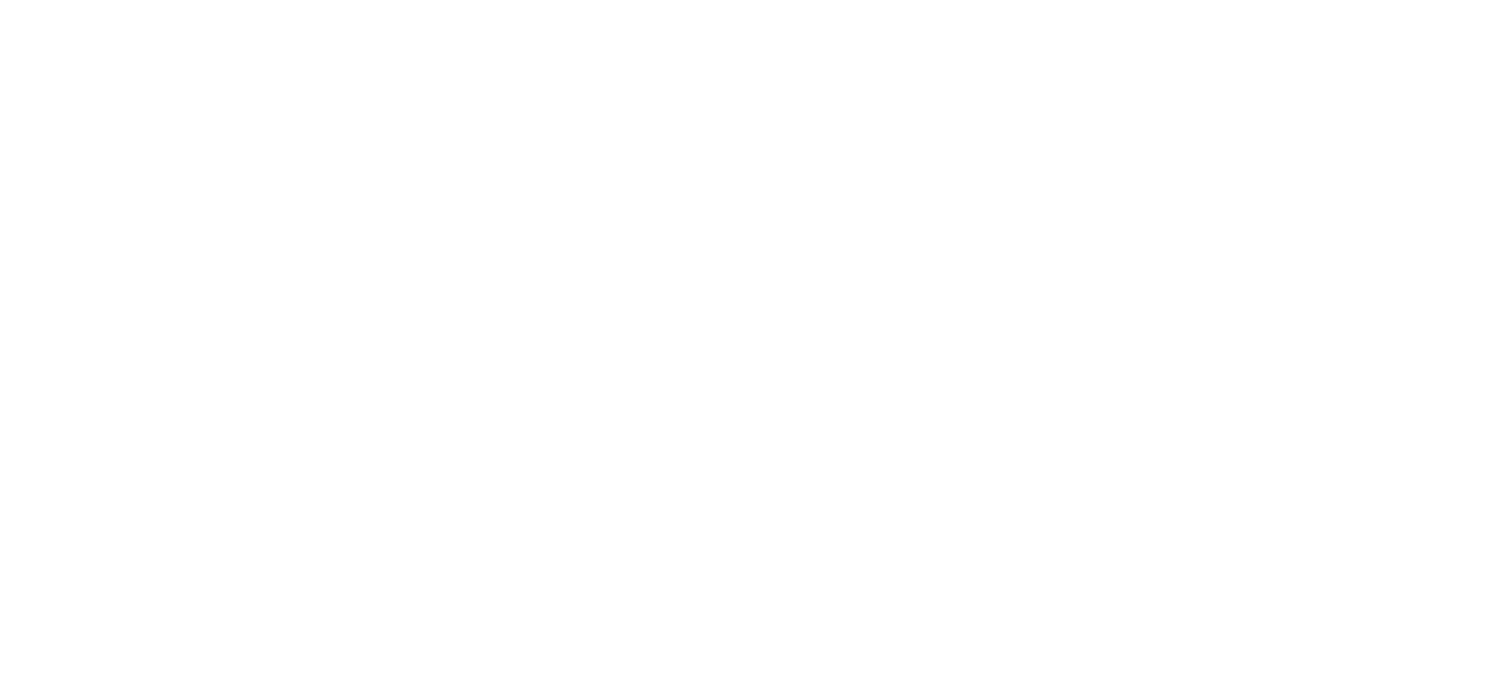 scroll, scrollTop: 0, scrollLeft: 0, axis: both 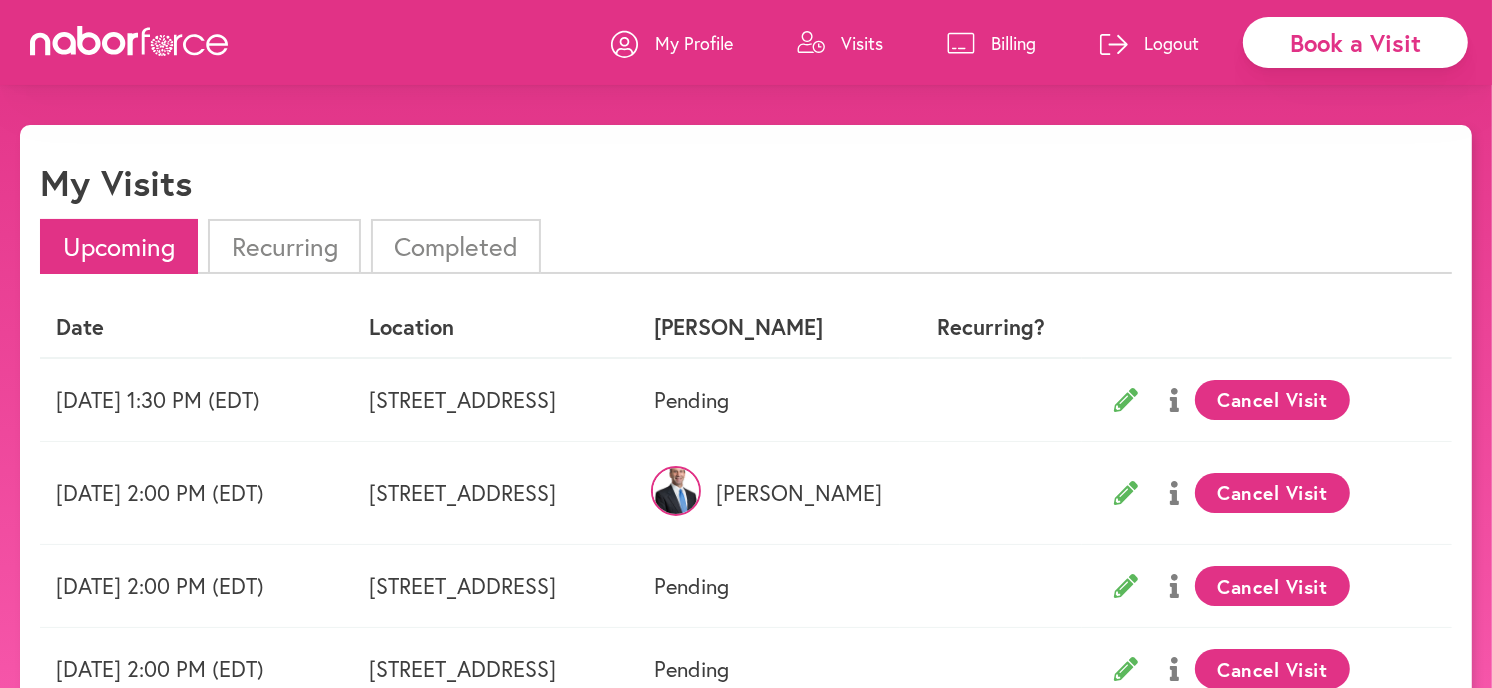click on "Logout" at bounding box center (1171, 43) 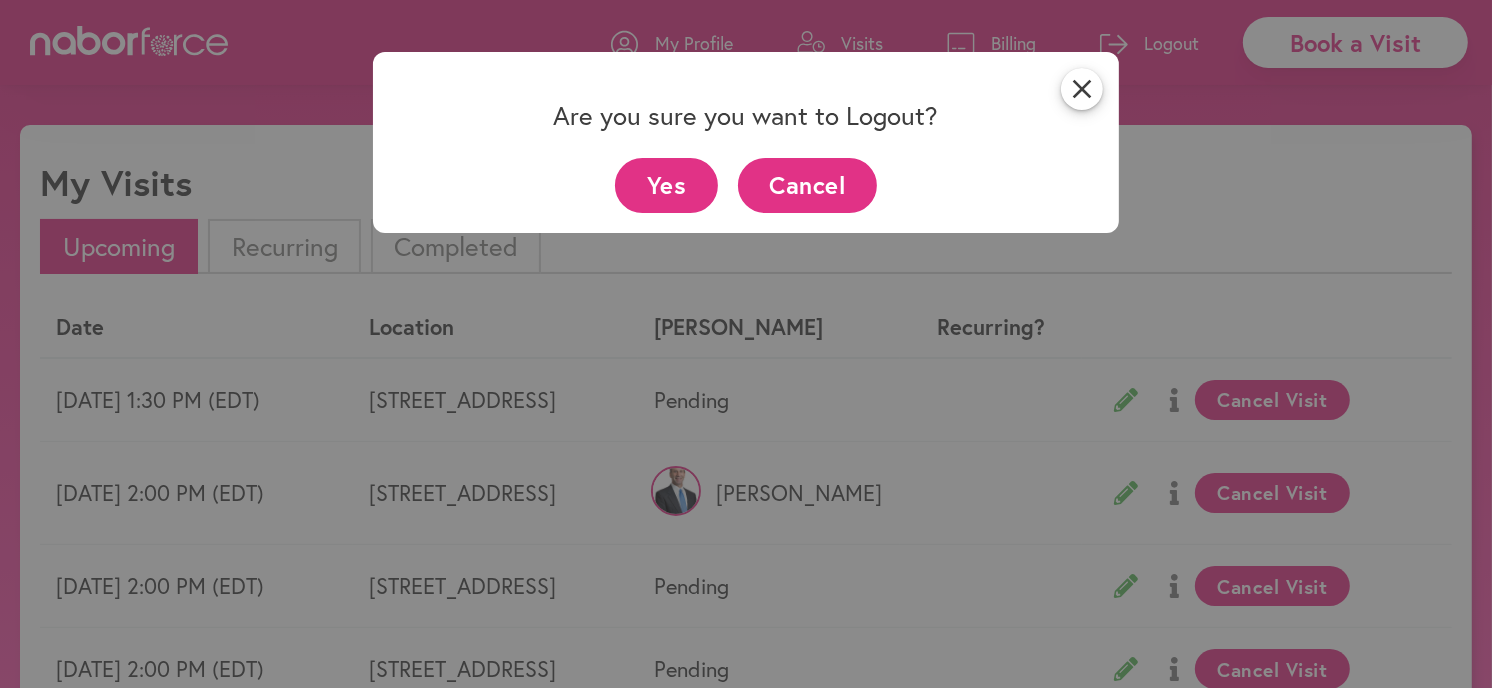 click on "Yes" at bounding box center [666, 185] 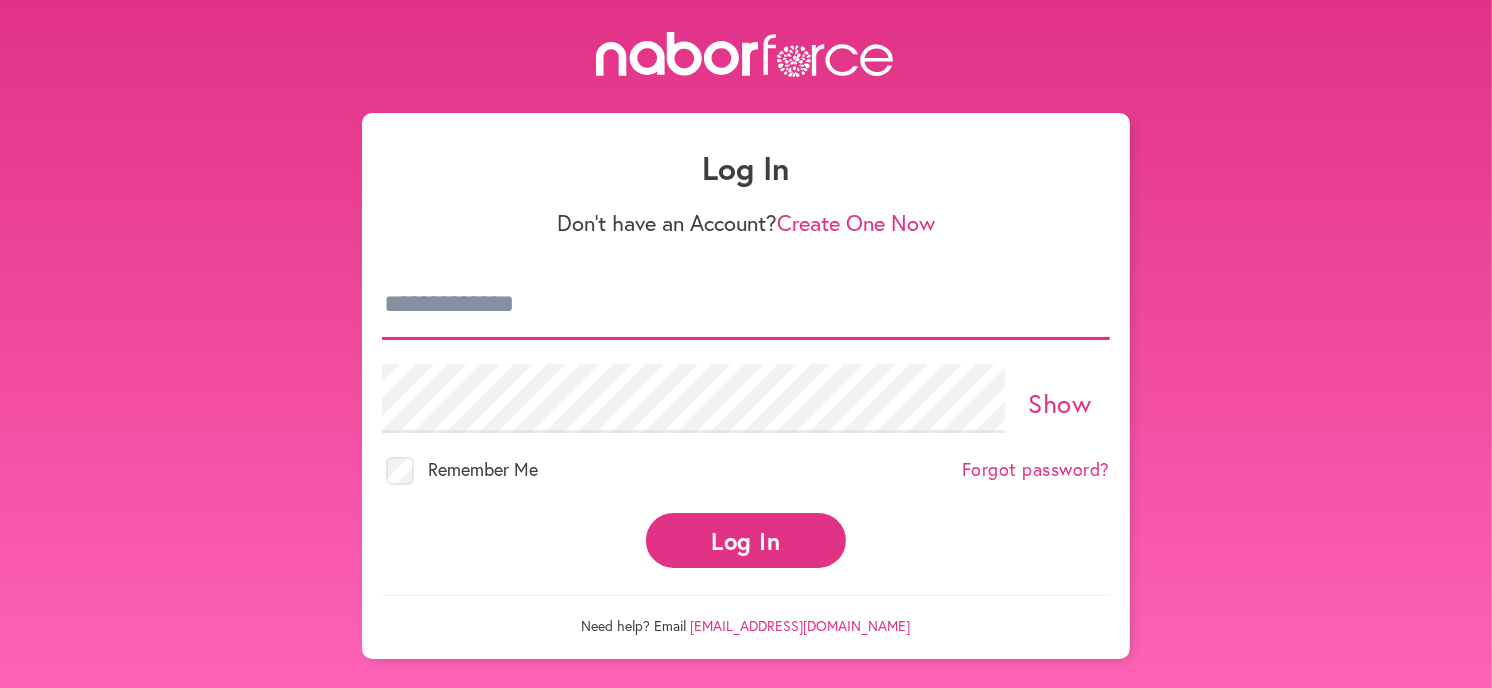 type on "**********" 